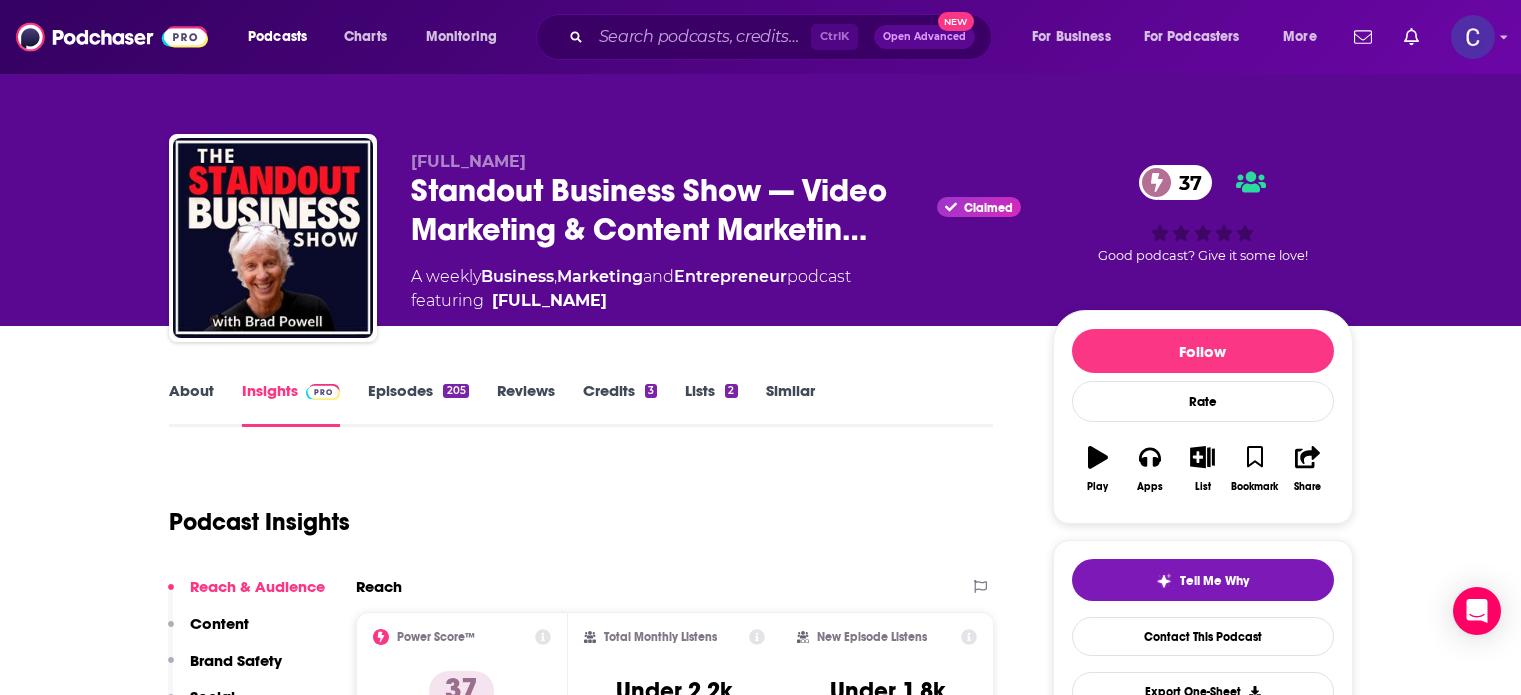 scroll, scrollTop: 0, scrollLeft: 0, axis: both 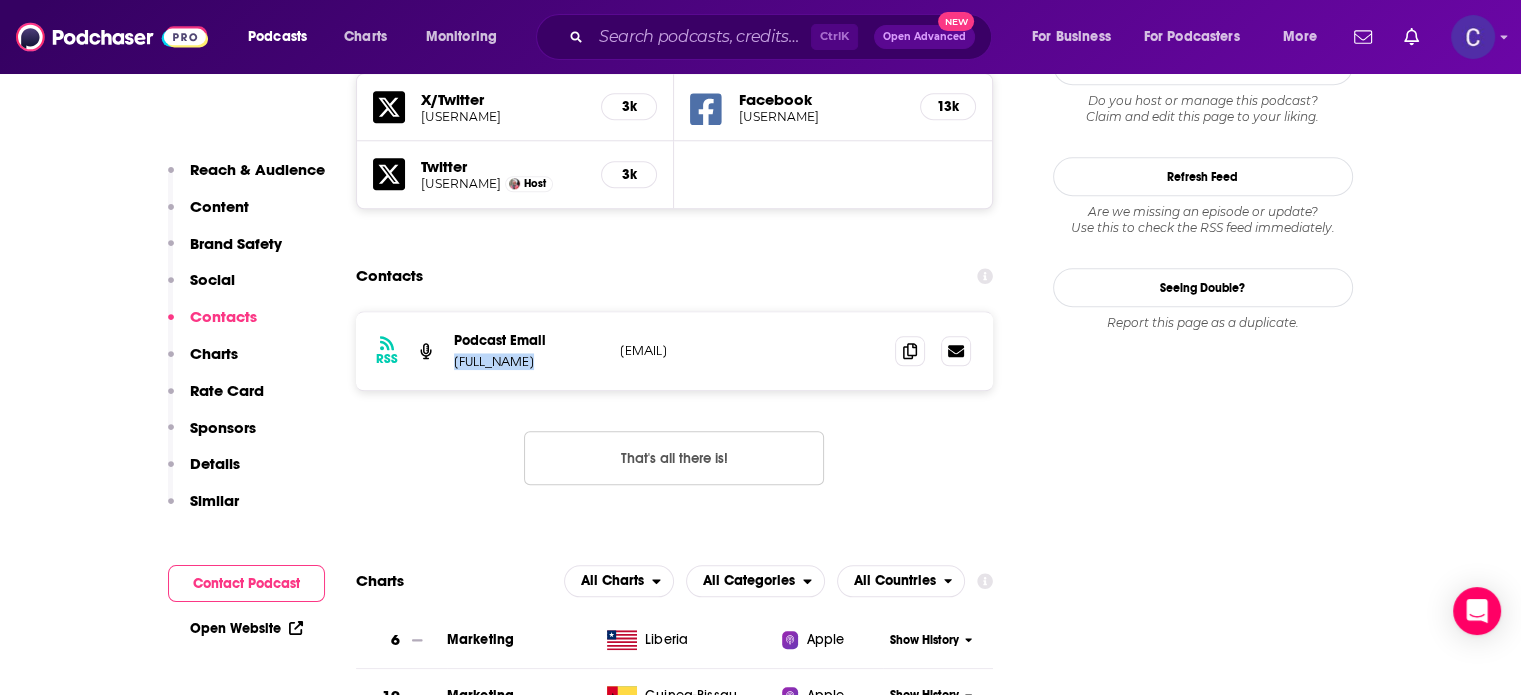 drag, startPoint x: 456, startPoint y: 390, endPoint x: 535, endPoint y: 393, distance: 79.05694 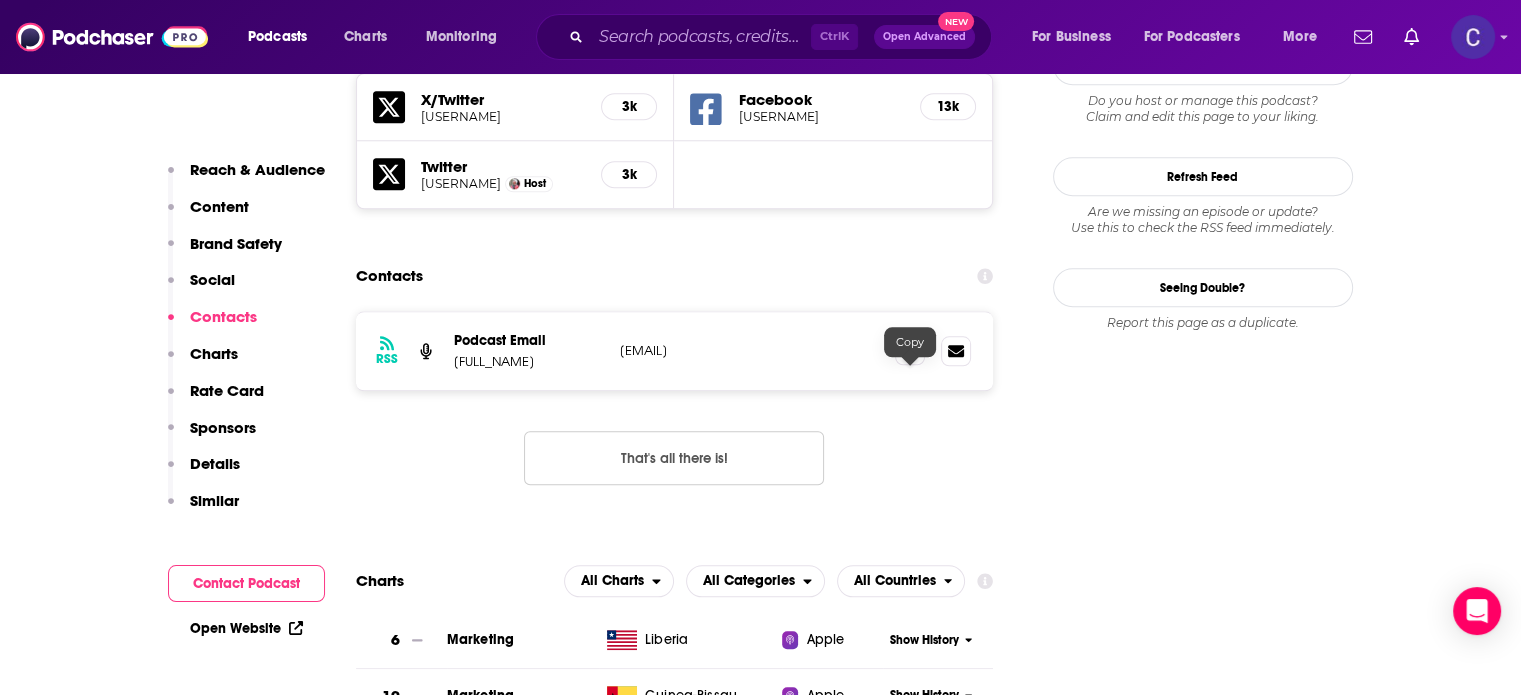 click 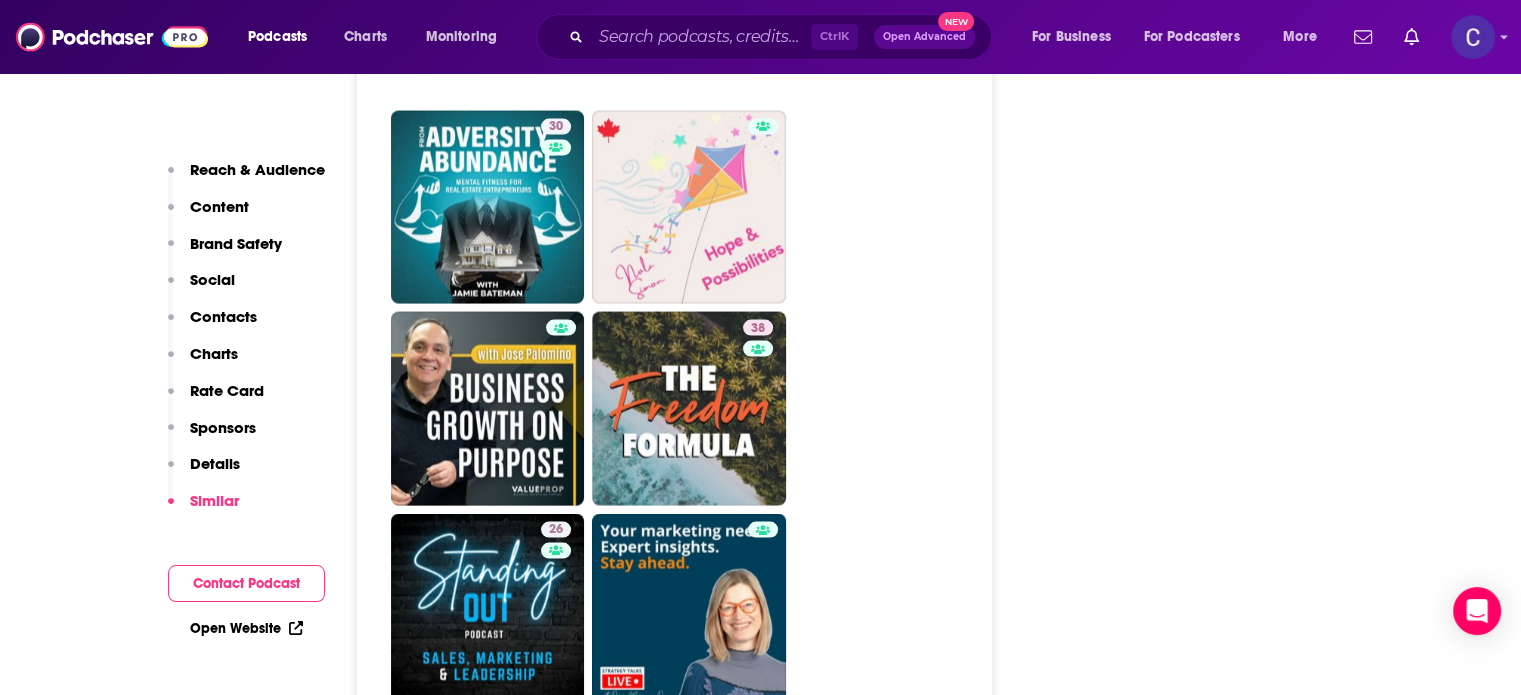 scroll, scrollTop: 4100, scrollLeft: 0, axis: vertical 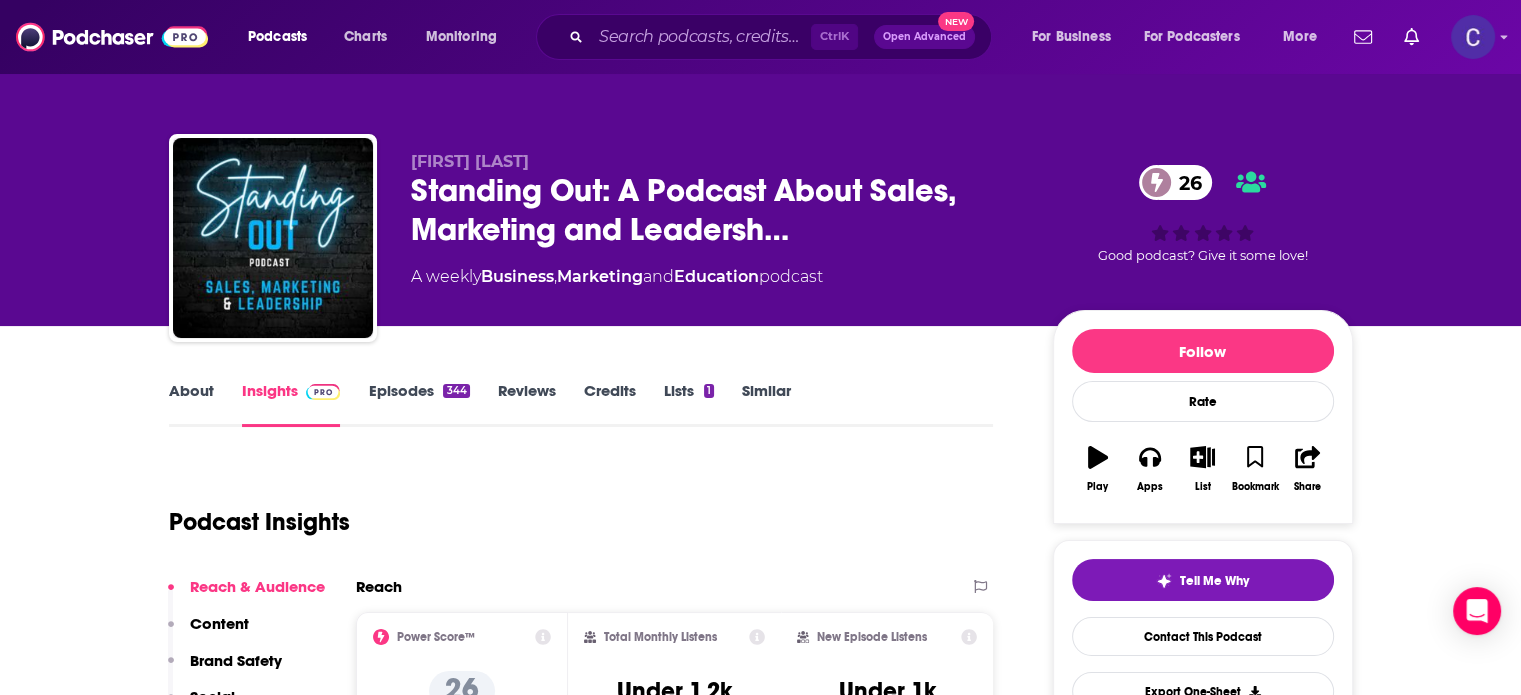click on "Episodes 344" at bounding box center (418, 404) 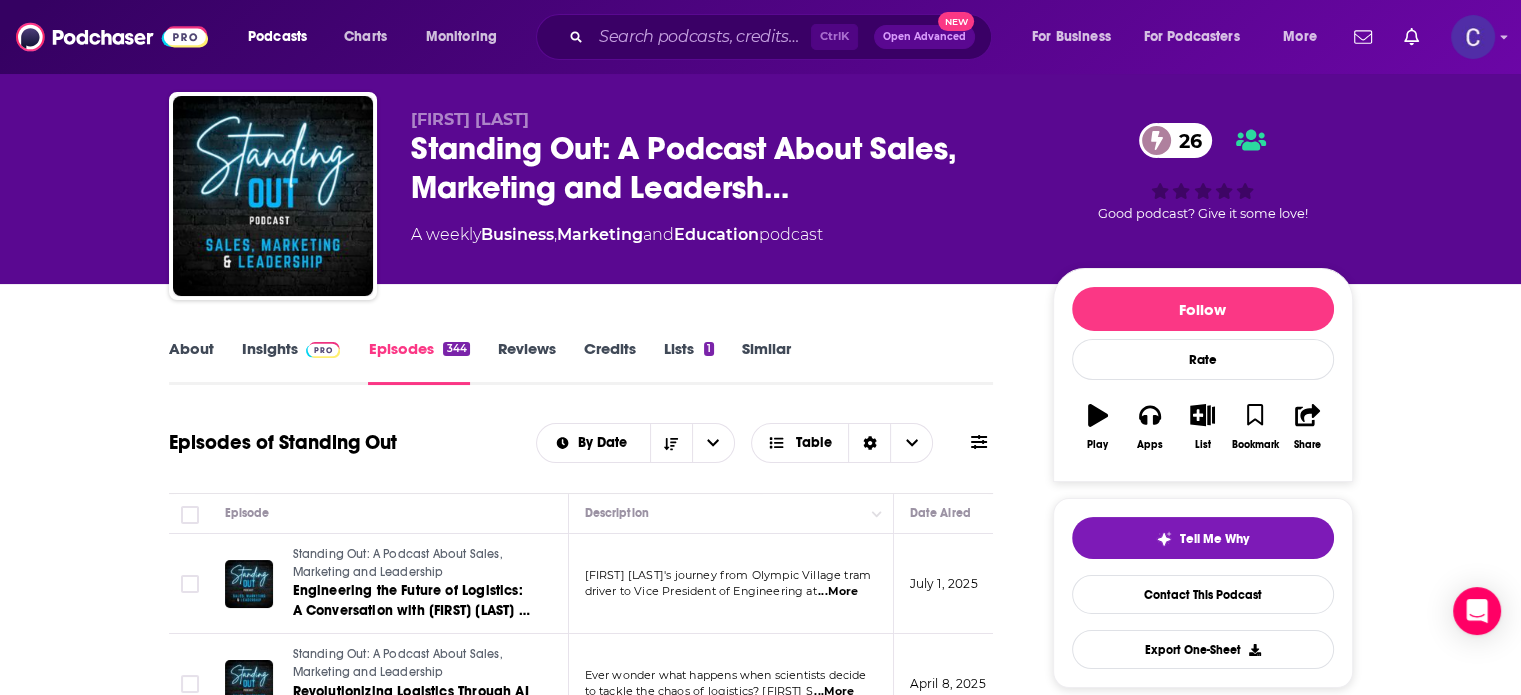 scroll, scrollTop: 0, scrollLeft: 0, axis: both 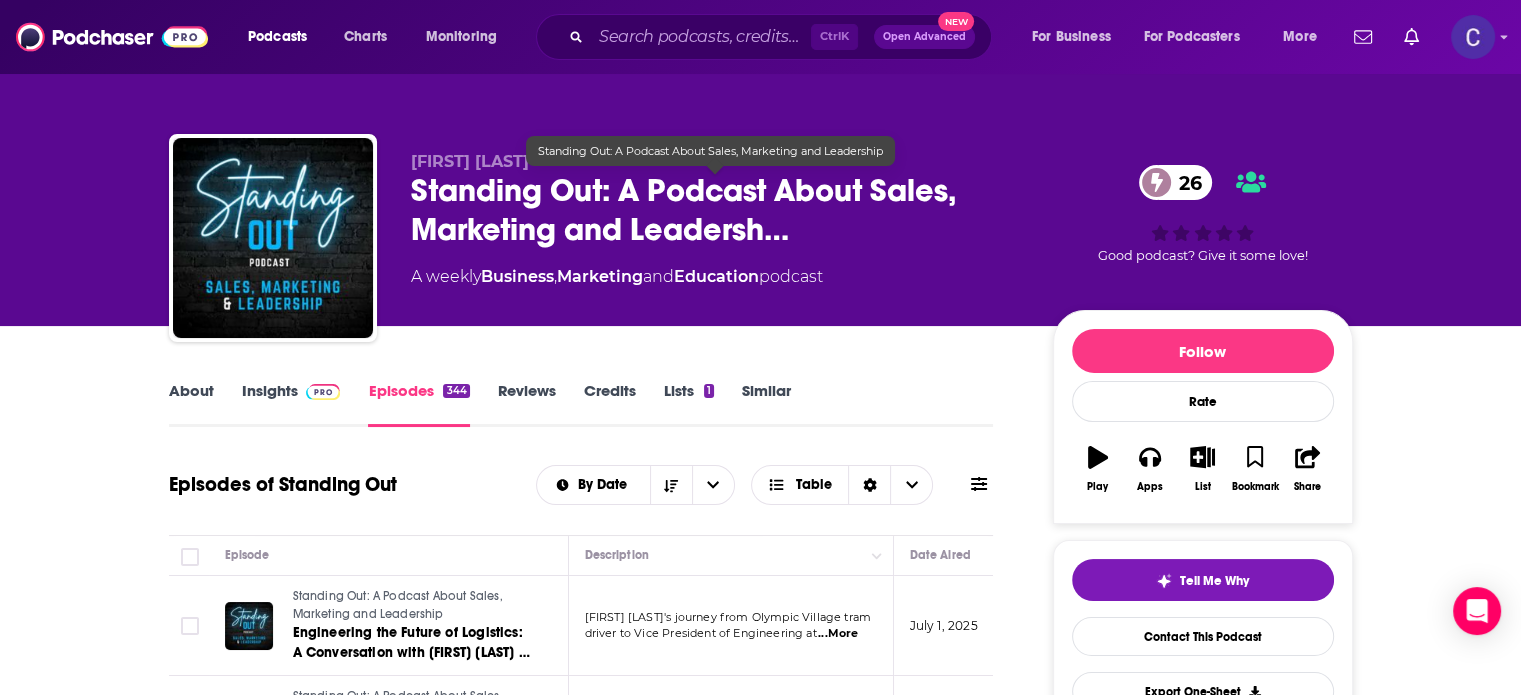 drag, startPoint x: 408, startPoint y: 183, endPoint x: 602, endPoint y: 191, distance: 194.16487 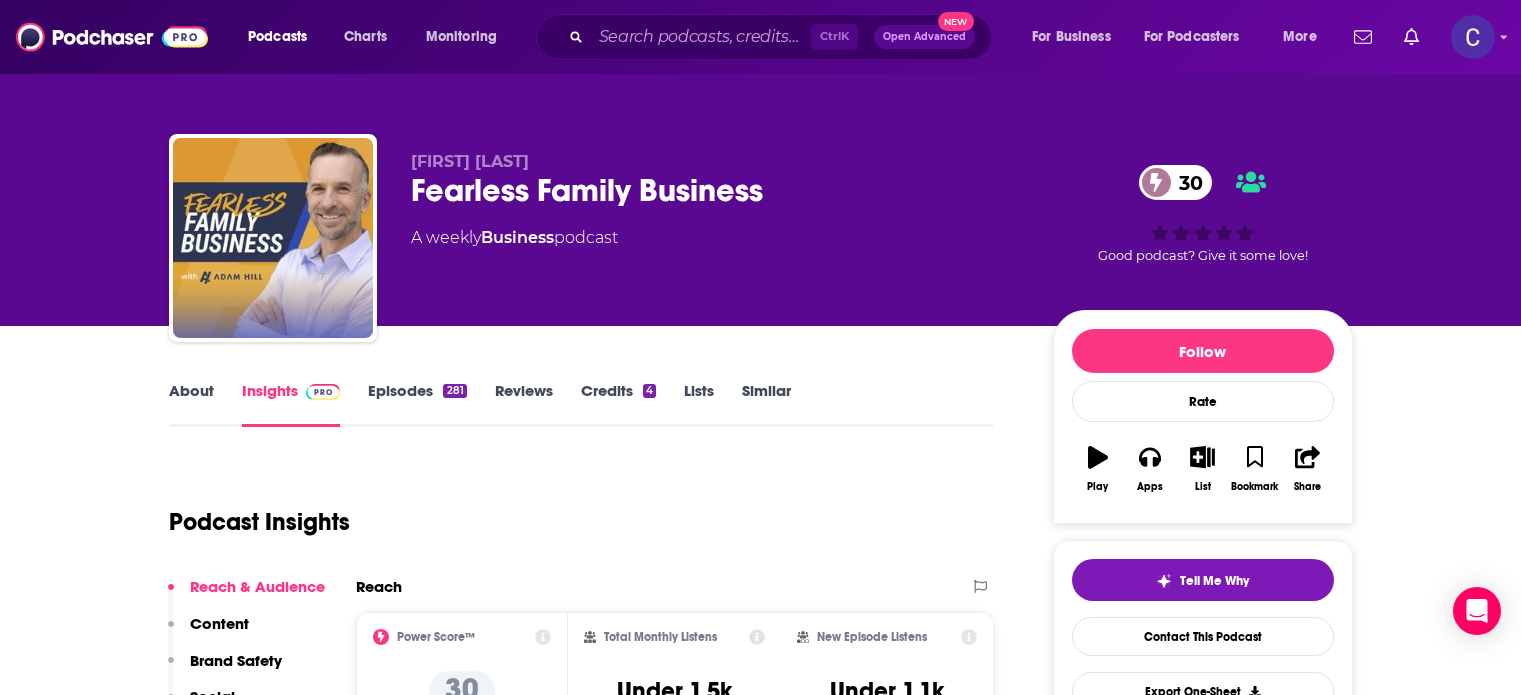 scroll, scrollTop: 0, scrollLeft: 0, axis: both 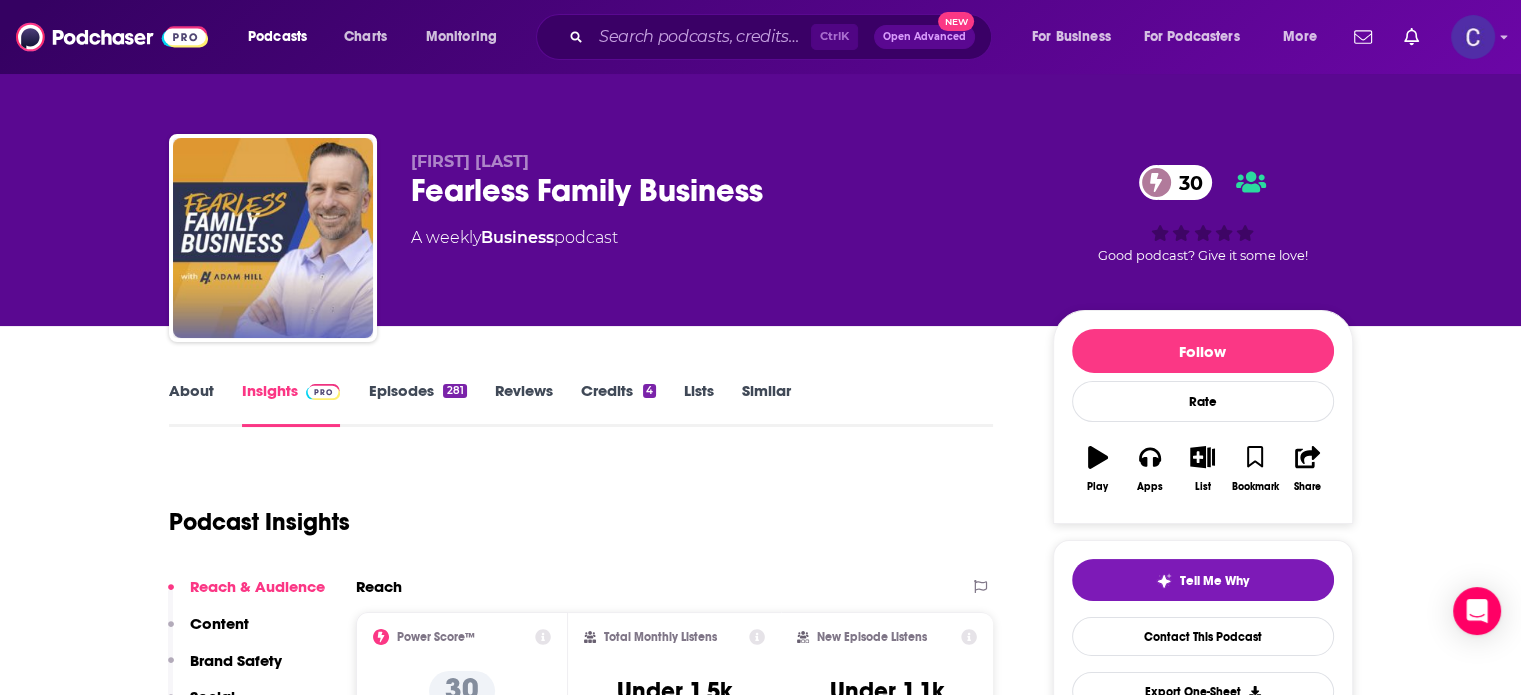 click on "Episodes 281" at bounding box center (417, 404) 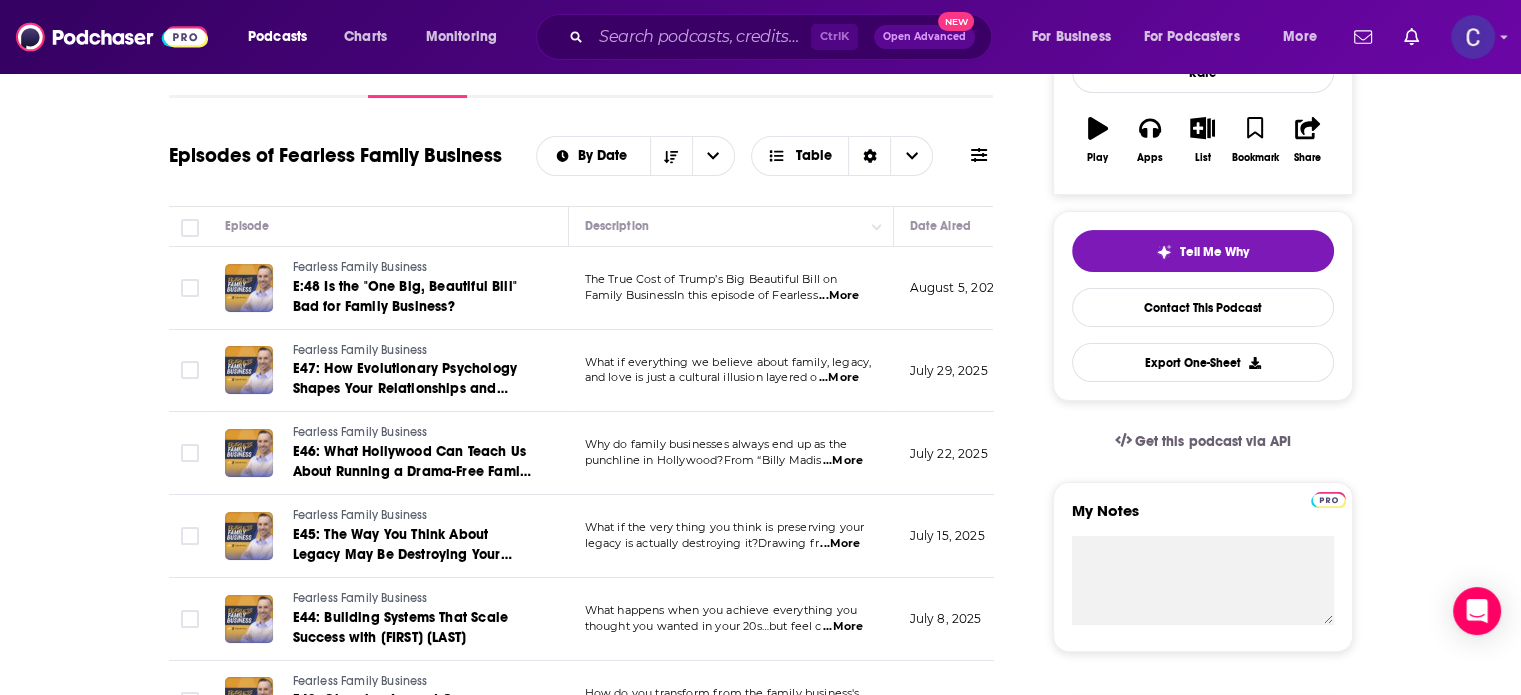 scroll, scrollTop: 0, scrollLeft: 0, axis: both 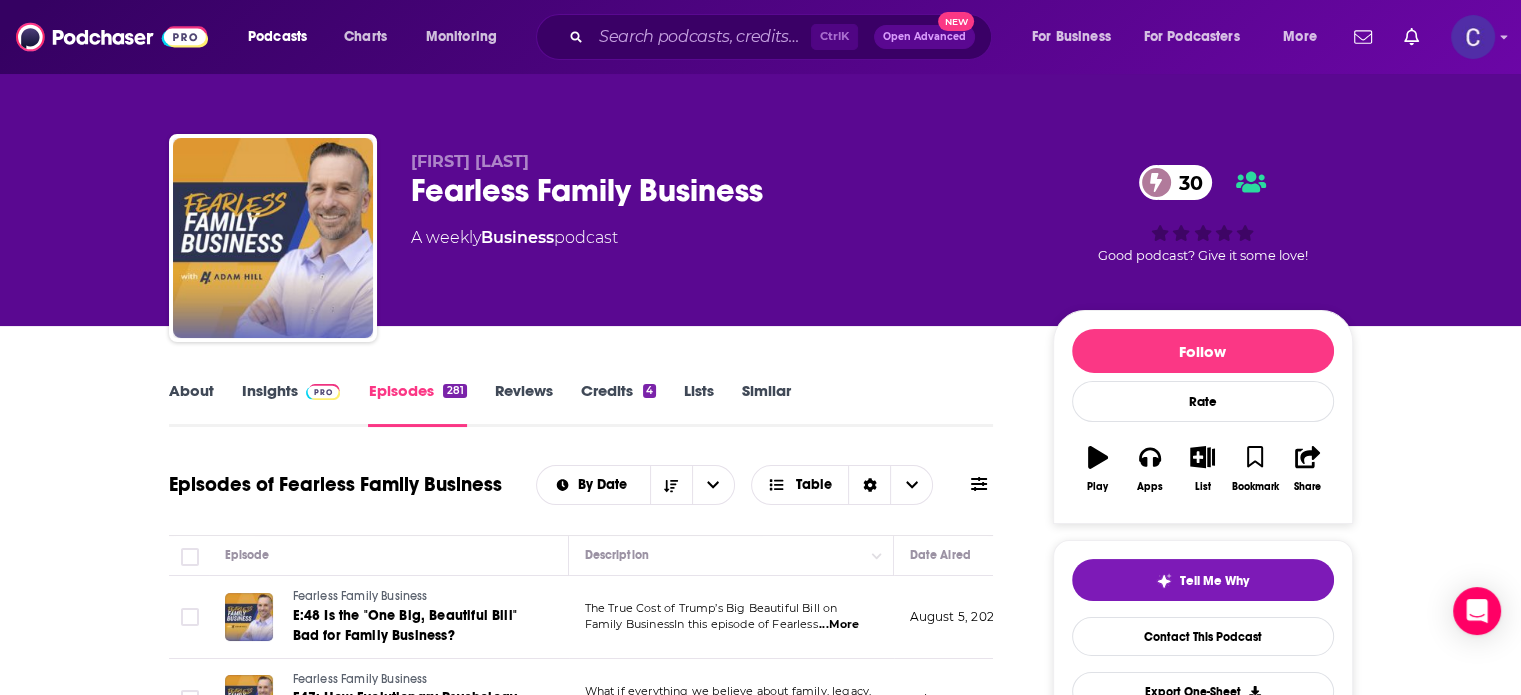 click on "About" at bounding box center (191, 404) 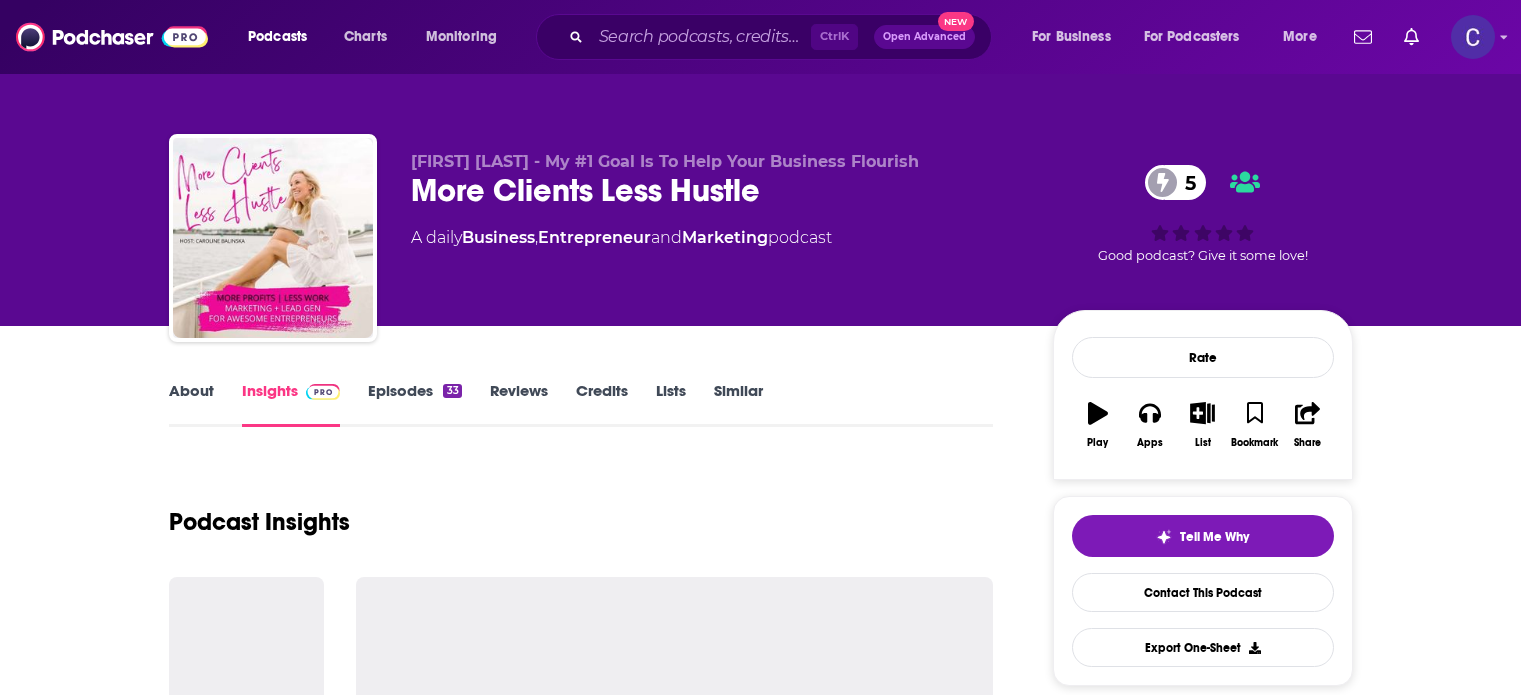 scroll, scrollTop: 0, scrollLeft: 0, axis: both 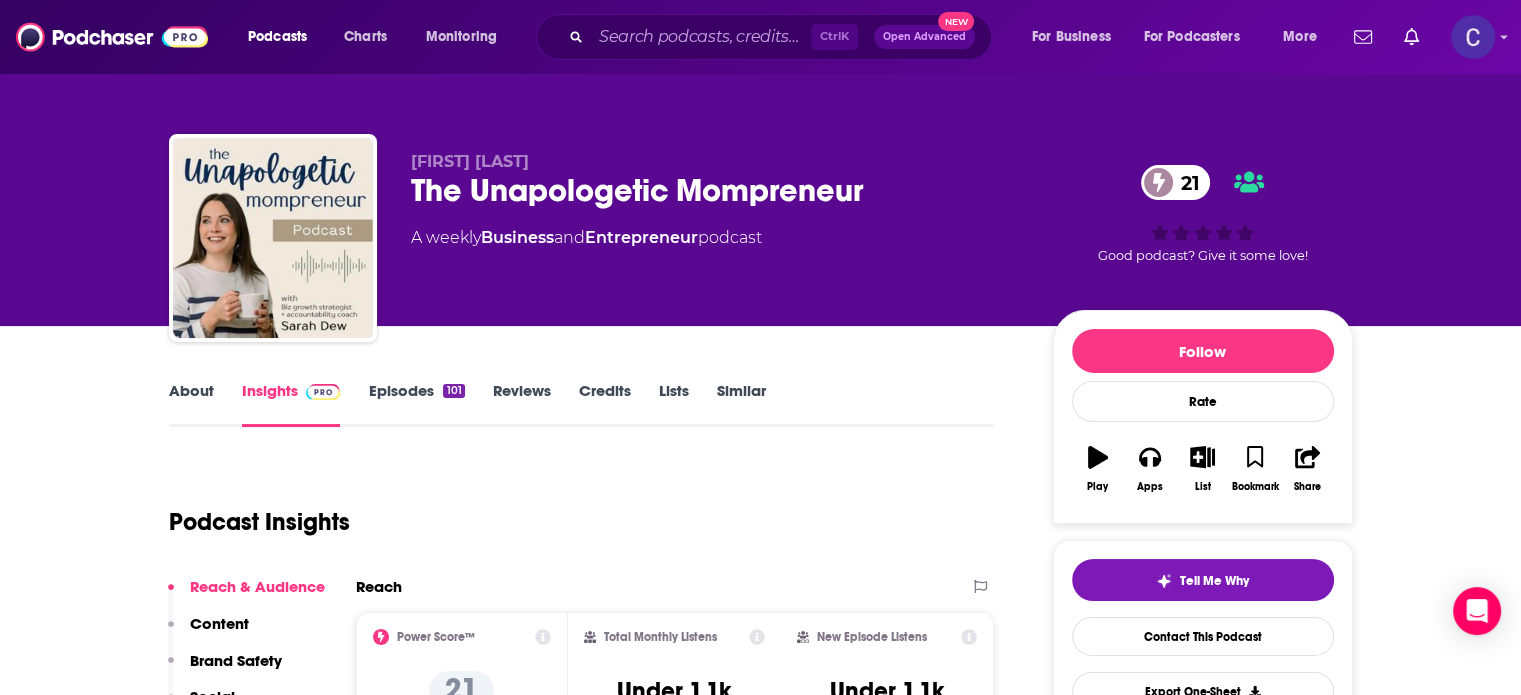 click on "About" at bounding box center [191, 404] 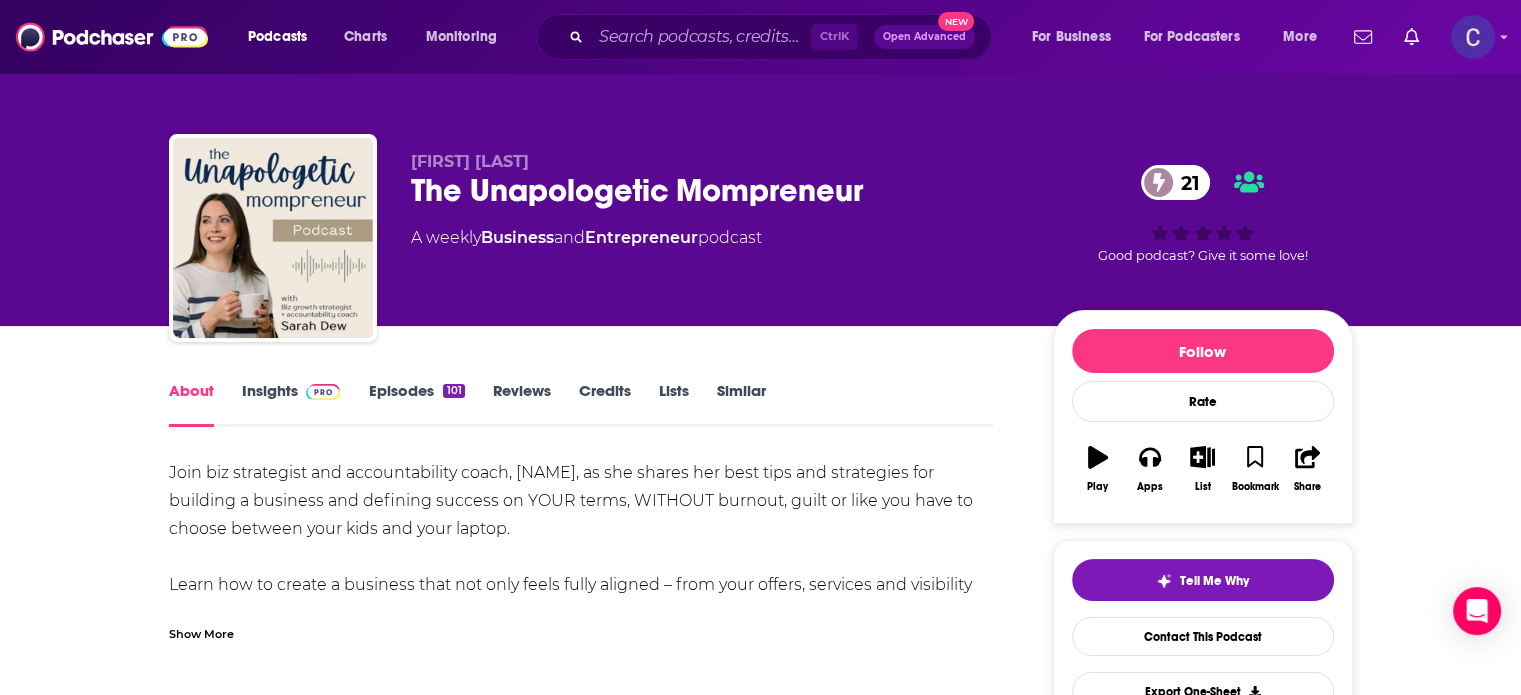 click on "Insights" at bounding box center [291, 404] 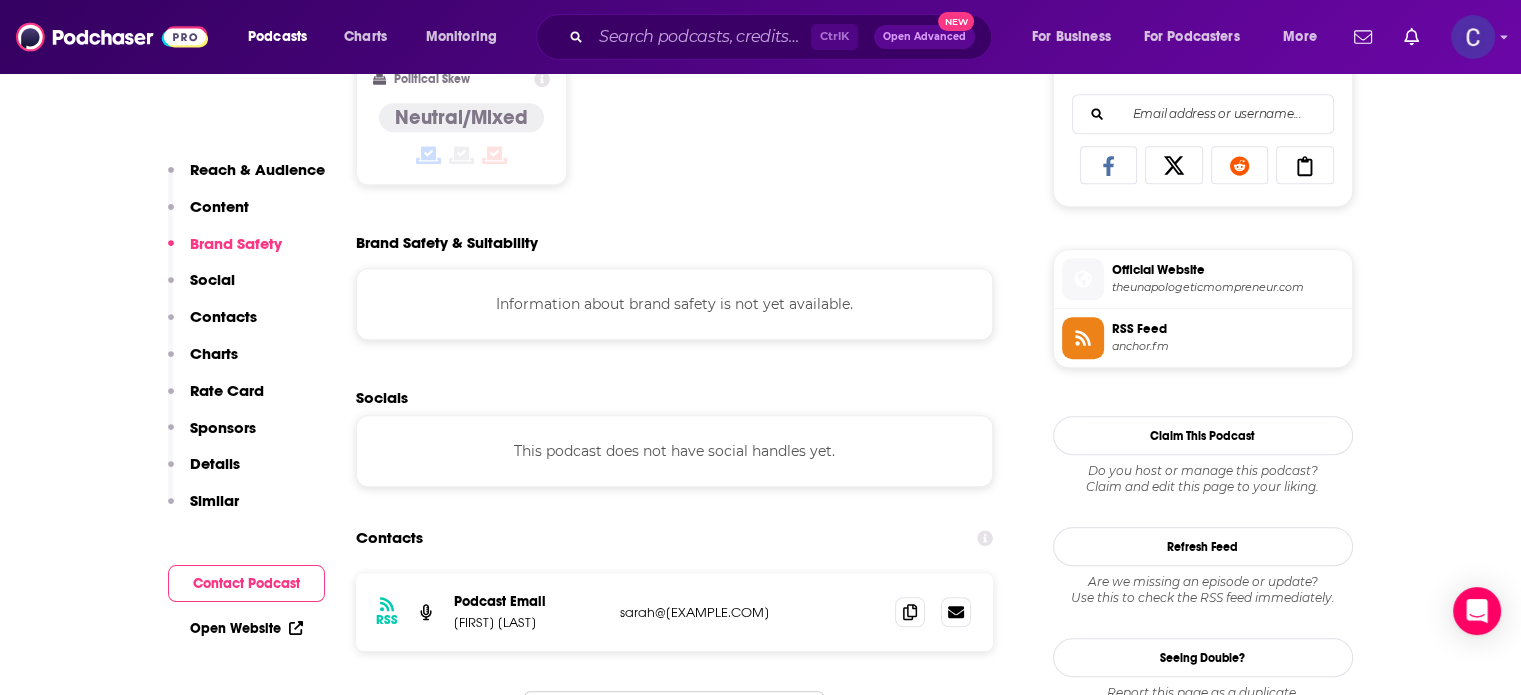 scroll, scrollTop: 1300, scrollLeft: 0, axis: vertical 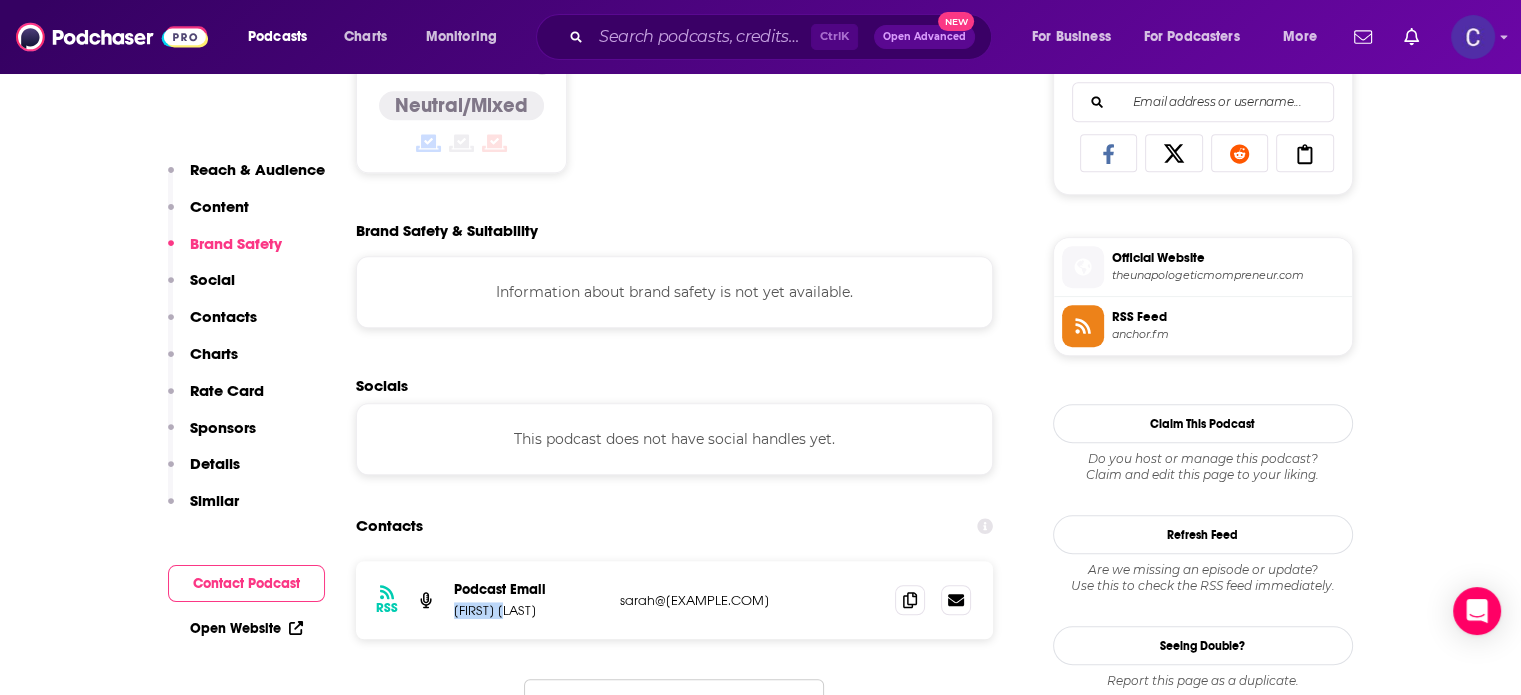drag, startPoint x: 454, startPoint y: 614, endPoint x: 516, endPoint y: 613, distance: 62.008064 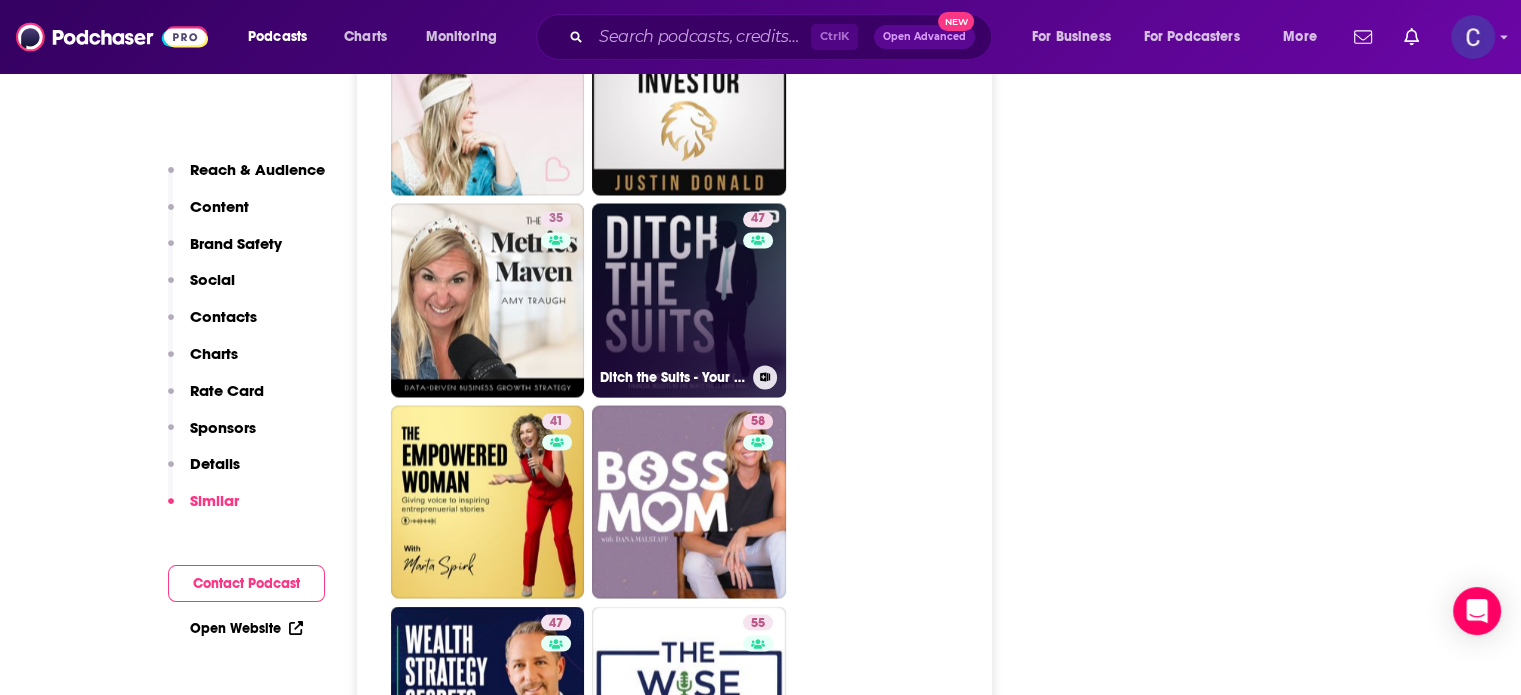 scroll, scrollTop: 3600, scrollLeft: 0, axis: vertical 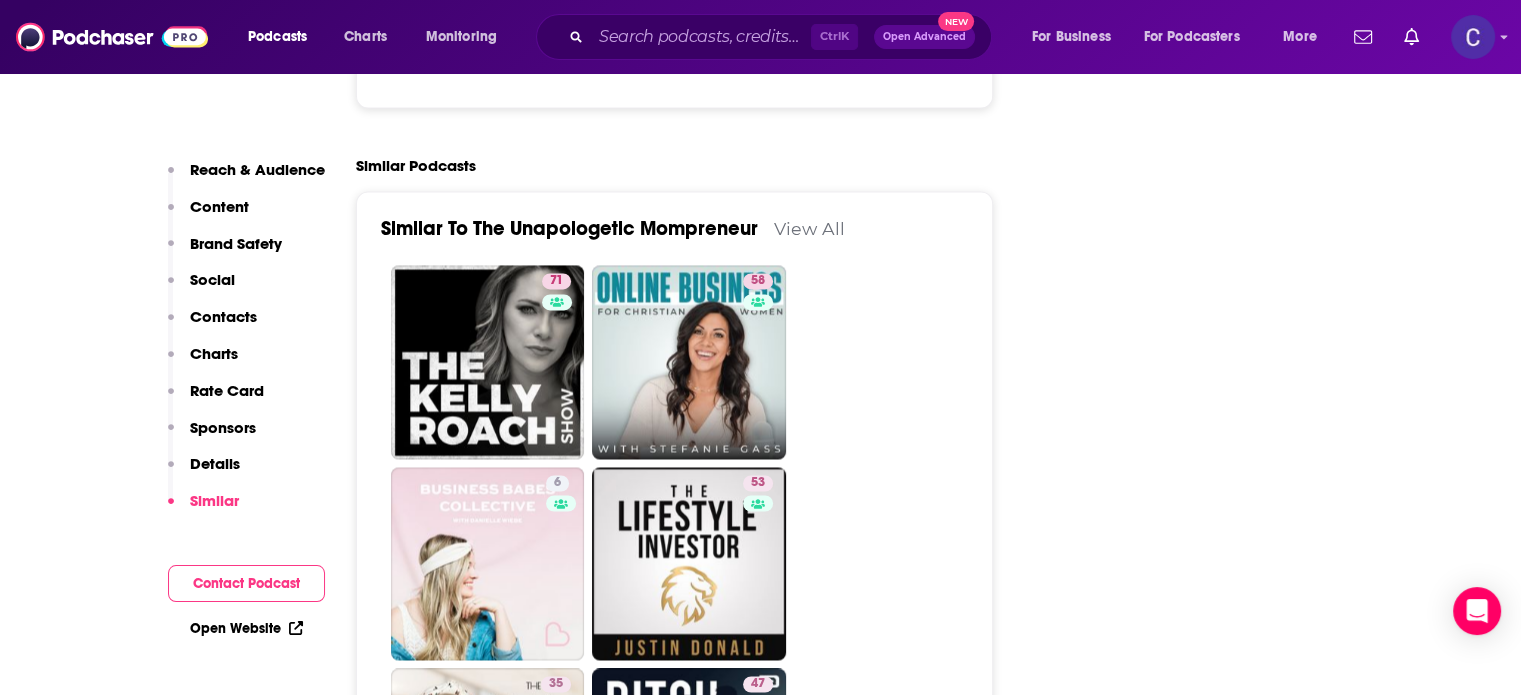 click on "View All" at bounding box center (809, 228) 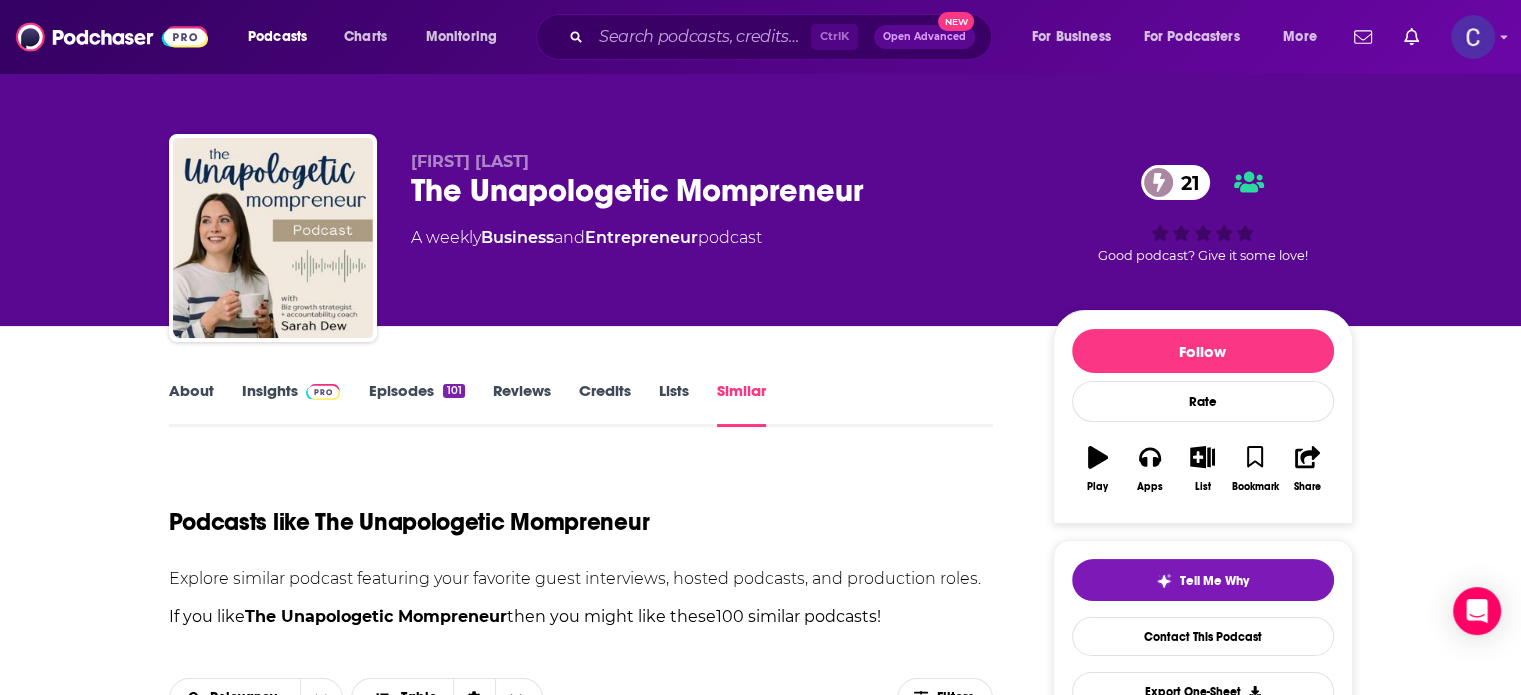 scroll, scrollTop: 1100, scrollLeft: 0, axis: vertical 